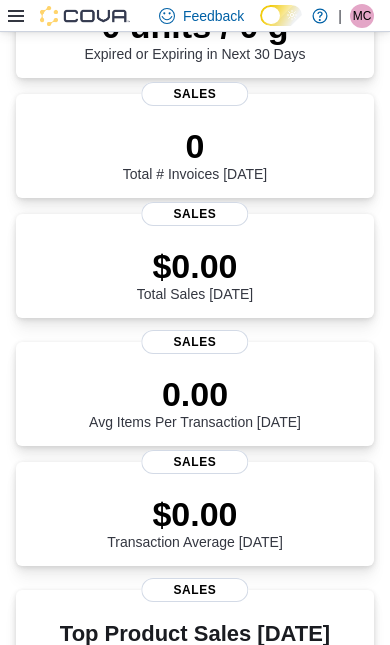 scroll, scrollTop: 0, scrollLeft: 0, axis: both 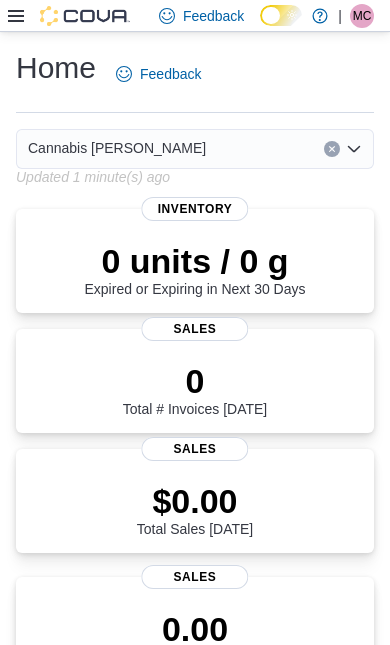 click 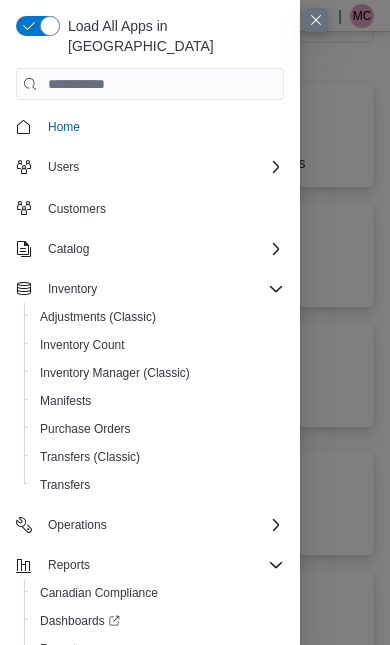 scroll, scrollTop: 125, scrollLeft: 0, axis: vertical 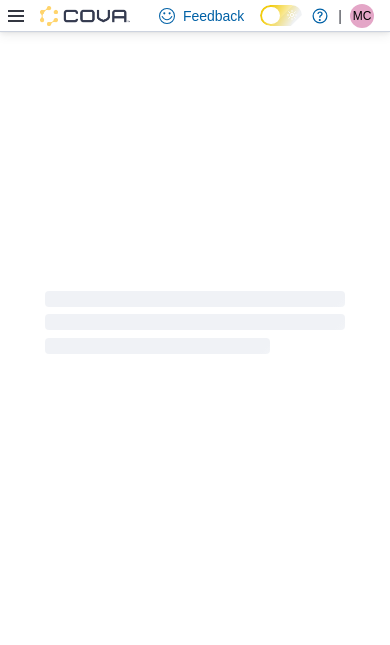 click on "Feedback Dark Mode Cannabis [PERSON_NAME] | MC [PERSON_NAME]" at bounding box center (195, 322) 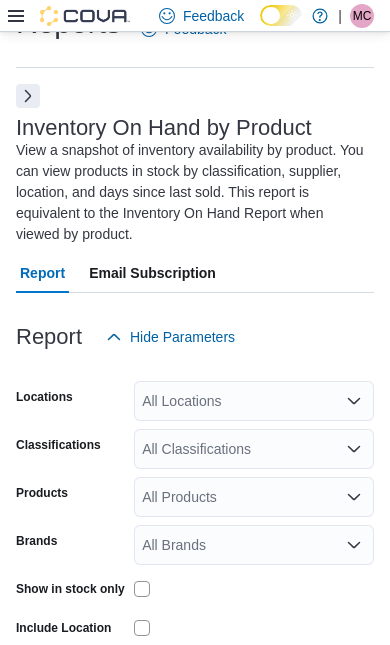 scroll, scrollTop: 0, scrollLeft: 0, axis: both 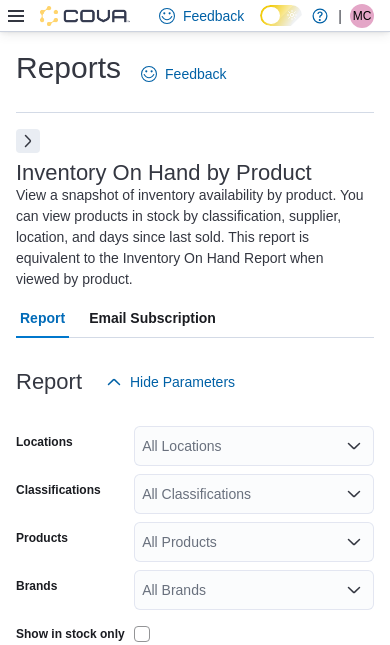 click at bounding box center [28, 141] 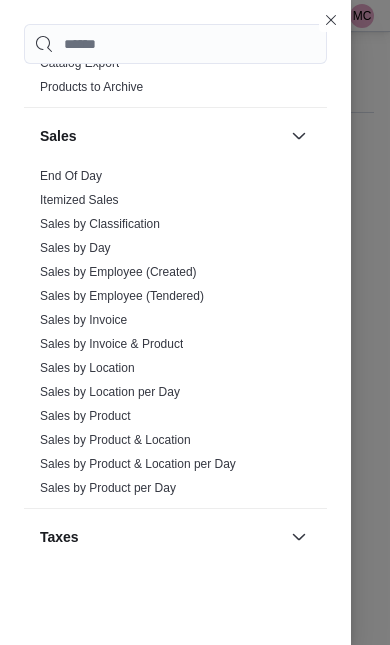 scroll, scrollTop: 1582, scrollLeft: 0, axis: vertical 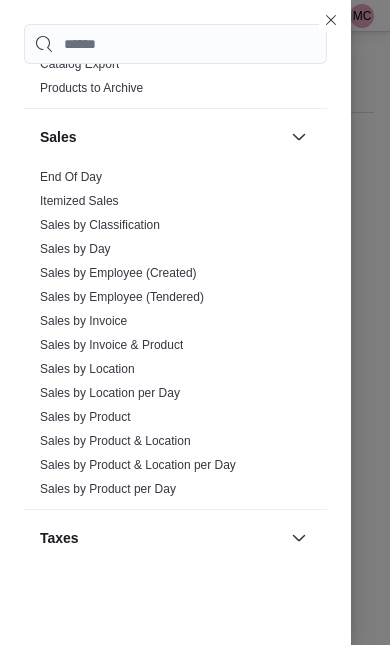 click on "End Of Day" at bounding box center (71, 177) 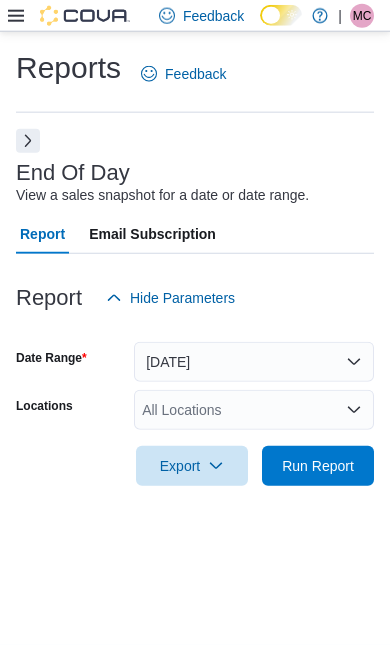 scroll, scrollTop: 45, scrollLeft: 0, axis: vertical 